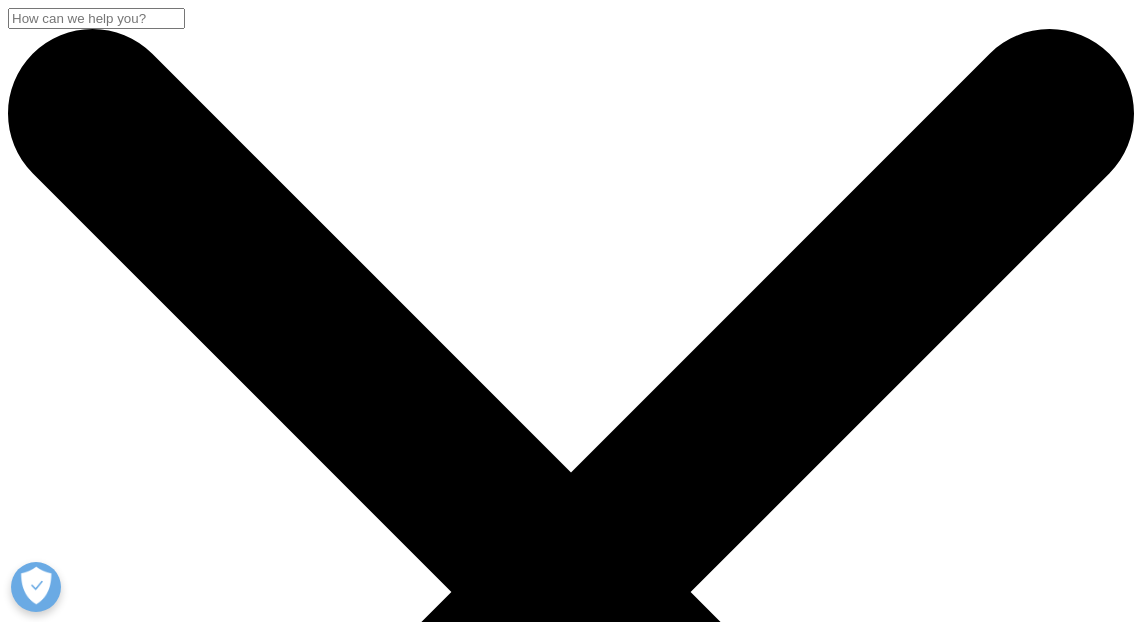 scroll, scrollTop: 0, scrollLeft: 0, axis: both 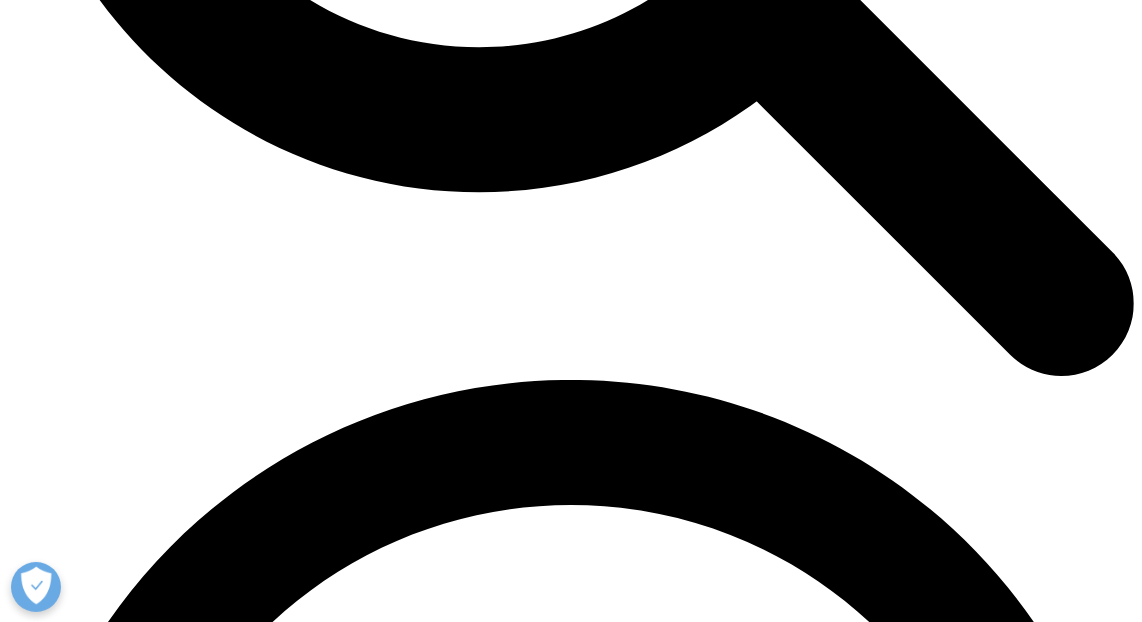 click on "Load More Results" at bounding box center (69, 101424) 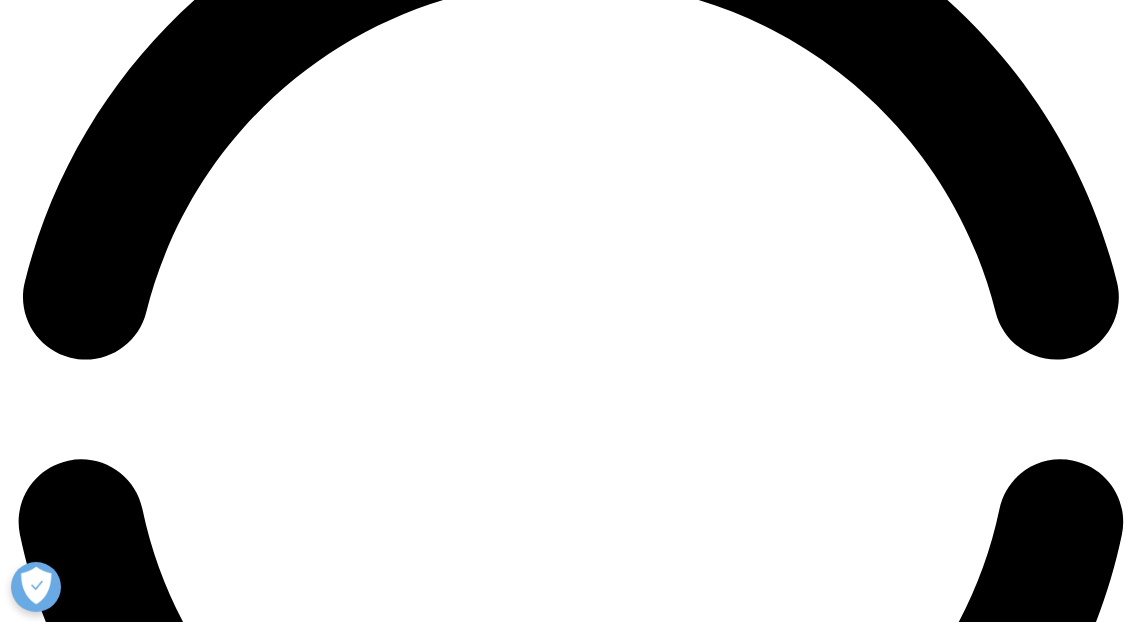 scroll, scrollTop: 2378, scrollLeft: 0, axis: vertical 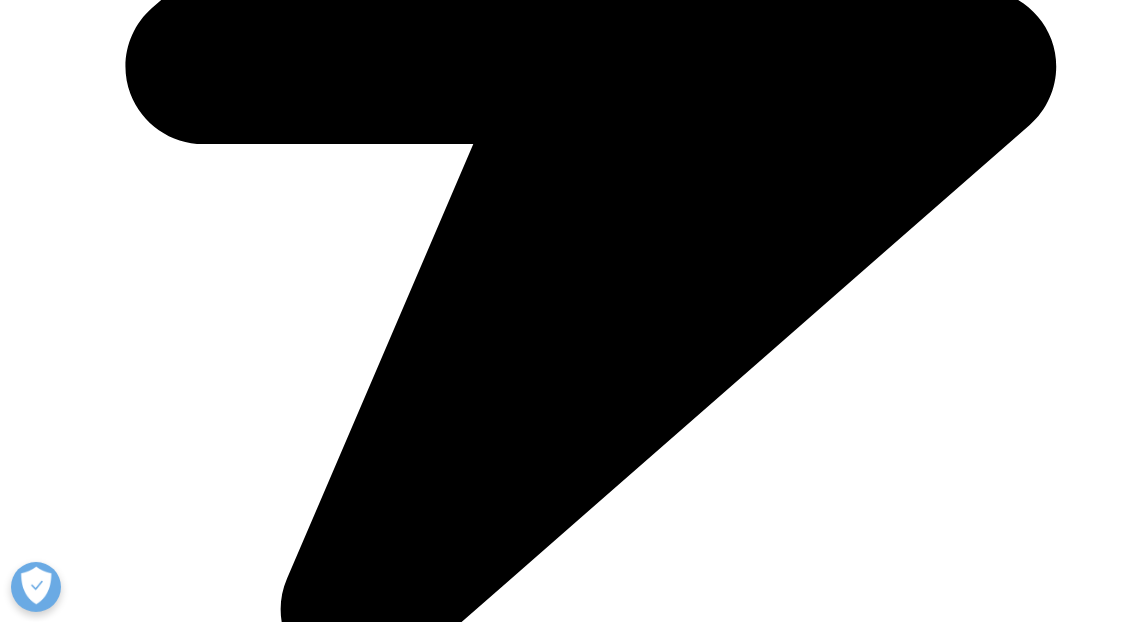 click on "Digital Health Trends 2024" at bounding box center [297, 22412] 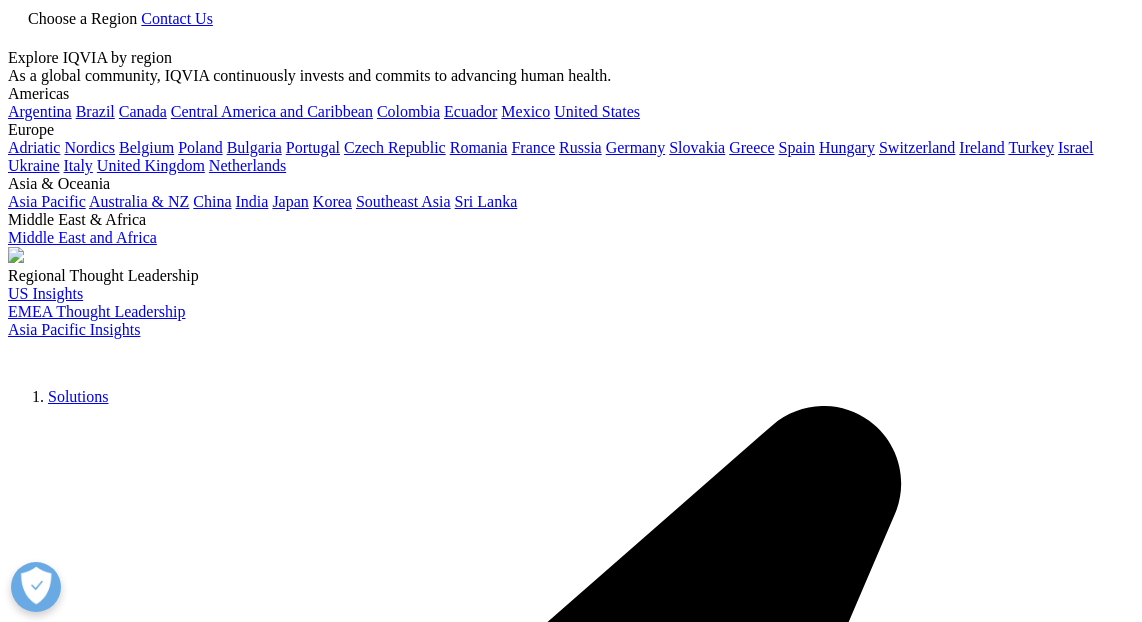 scroll, scrollTop: 0, scrollLeft: 0, axis: both 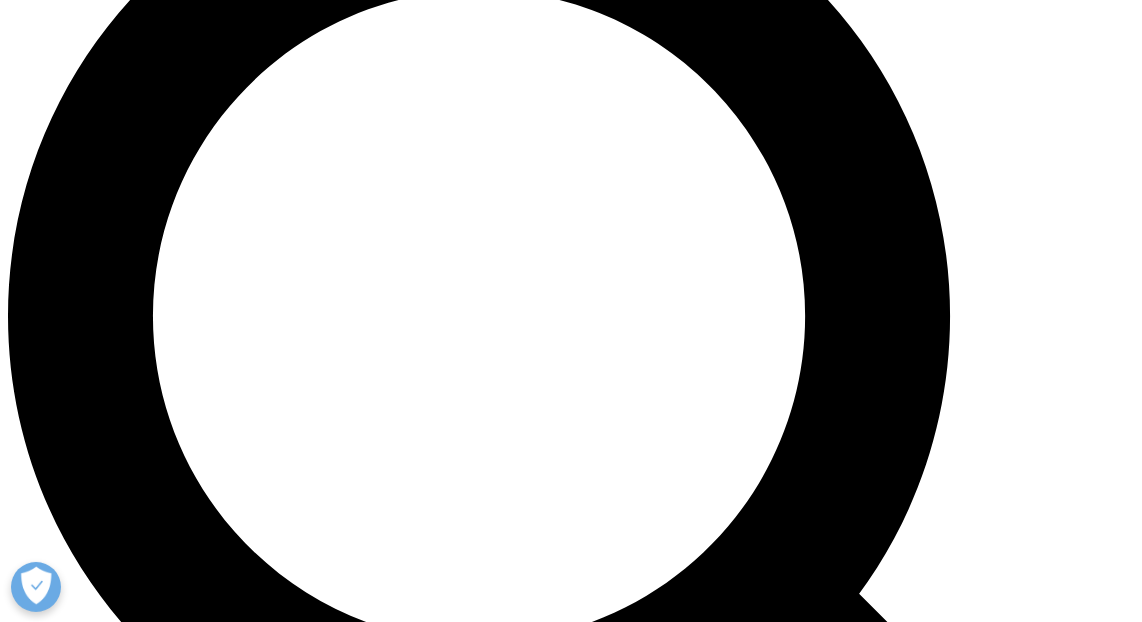 drag, startPoint x: 1152, startPoint y: 44, endPoint x: 1154, endPoint y: 134, distance: 90.02222 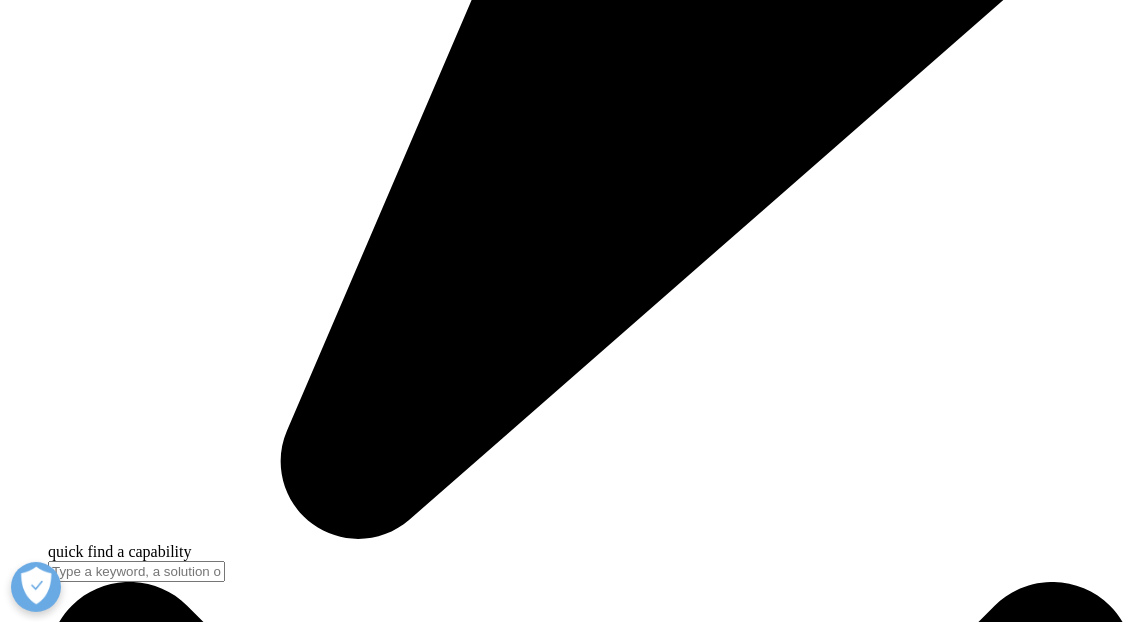scroll, scrollTop: 4684, scrollLeft: 0, axis: vertical 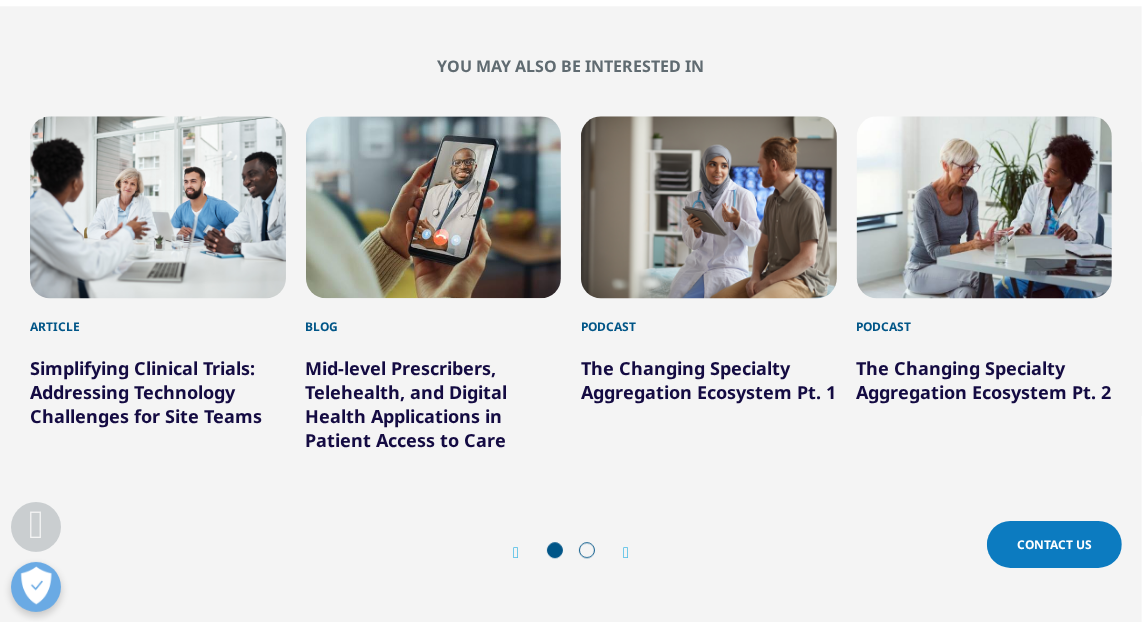 click on "Mid-level Prescribers, Telehealth, and Digital Health Applications in Patient Access to Care" at bounding box center [407, 404] 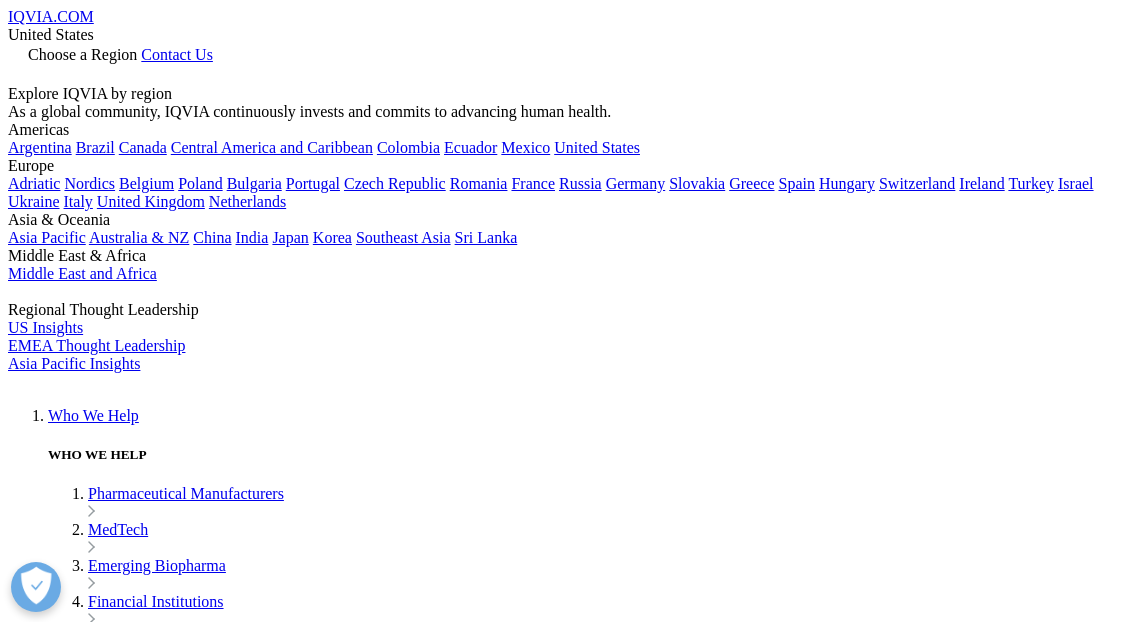 scroll, scrollTop: 0, scrollLeft: 0, axis: both 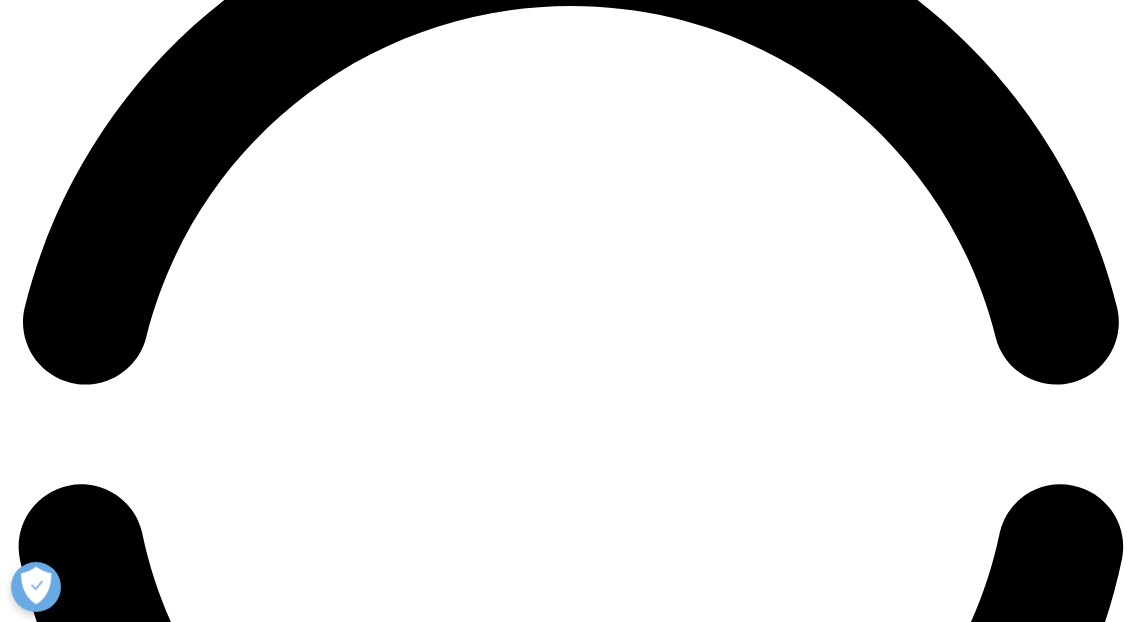 click on "Reports and Publications" at bounding box center (276, 24010) 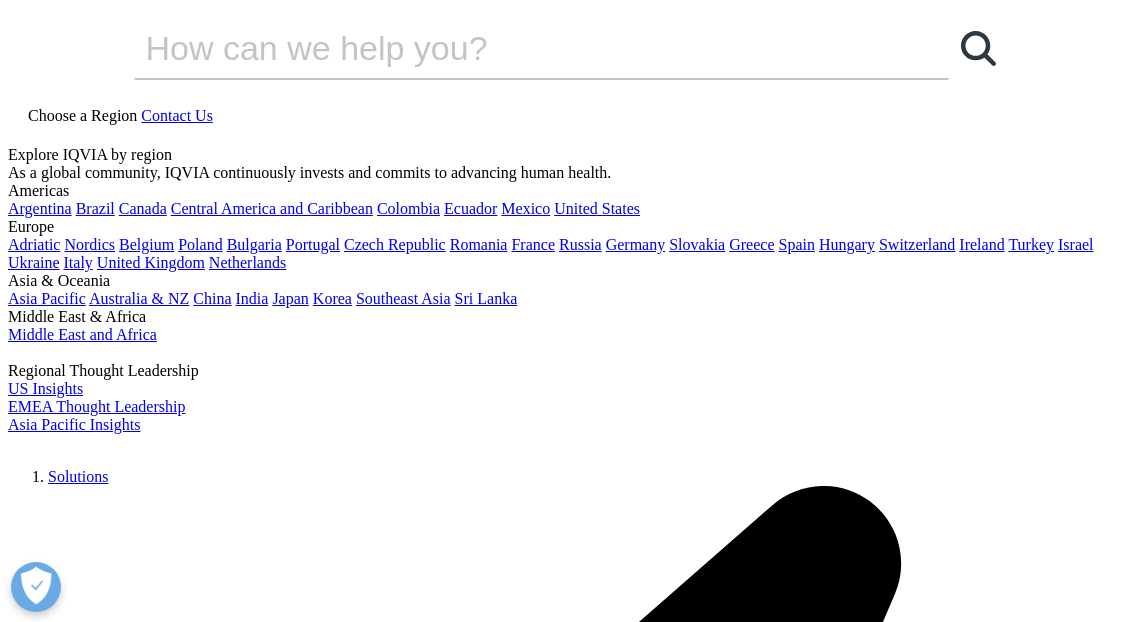 scroll, scrollTop: 0, scrollLeft: 0, axis: both 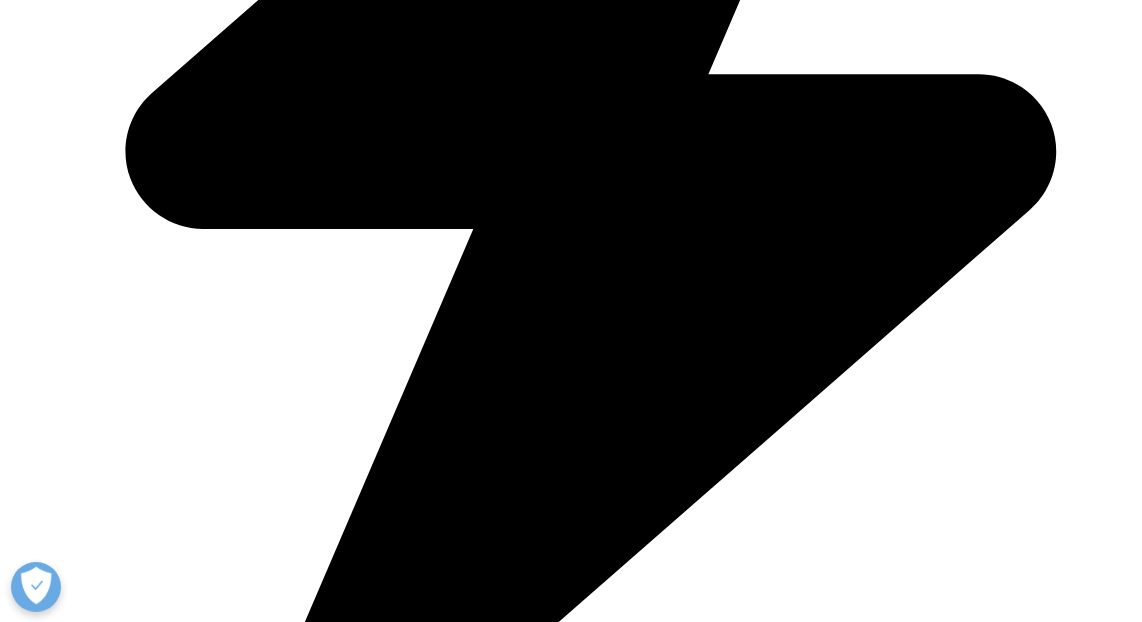 click on "Clear Search Loading
Choose a Region
Contact Us" at bounding box center [571, 13960] 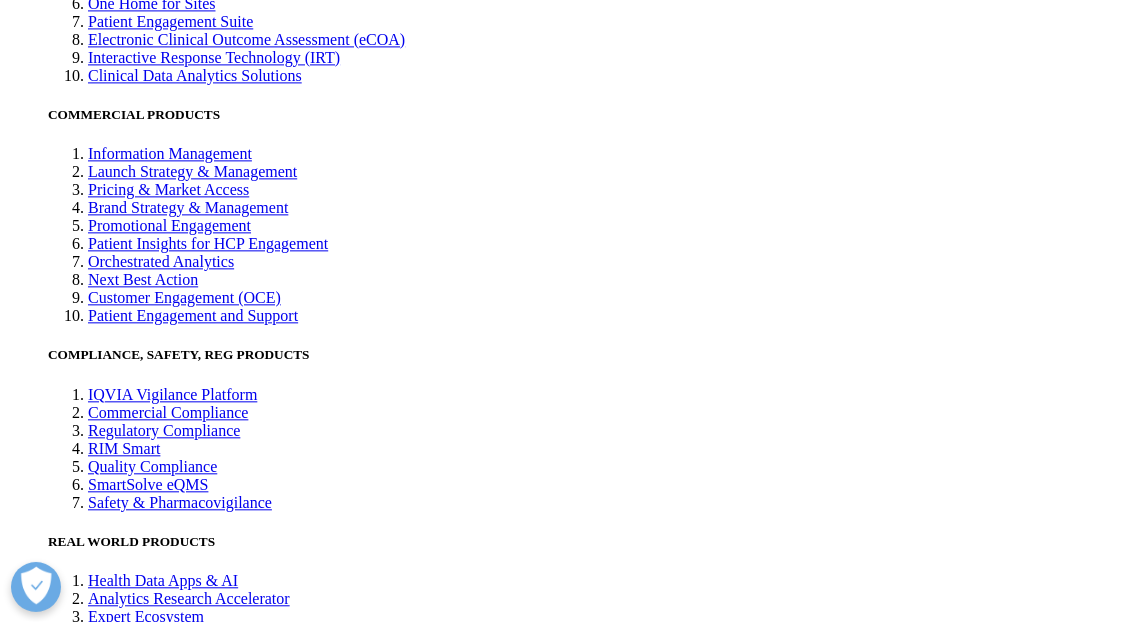 scroll, scrollTop: 3534, scrollLeft: 0, axis: vertical 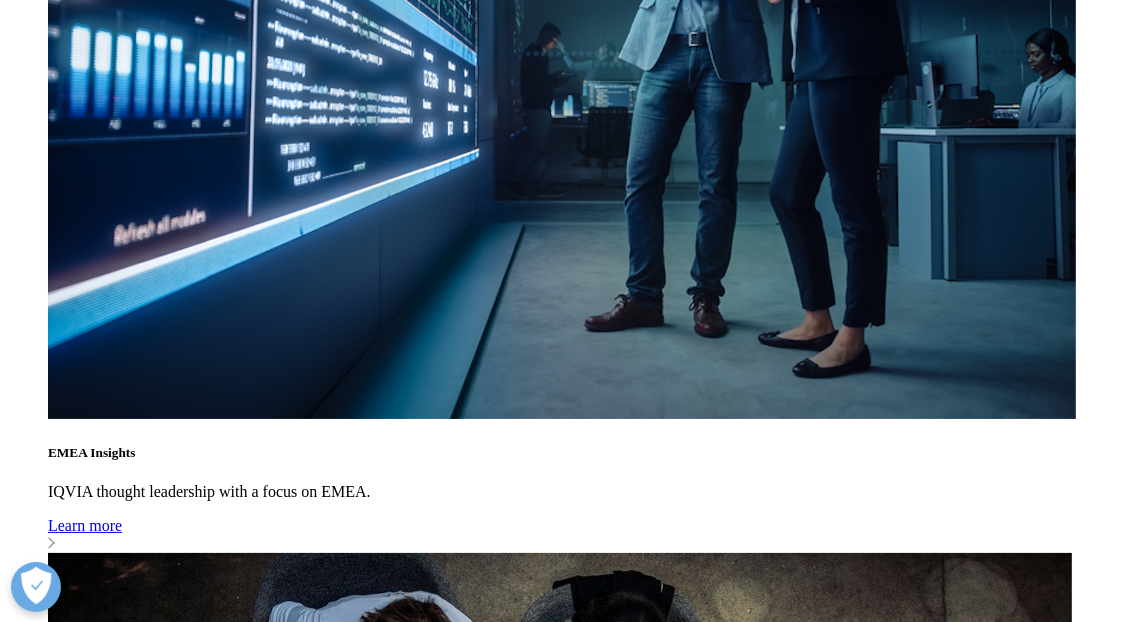 click on "The Global Use of Medicines 2024: Outlook to 2028" at bounding box center [131, 24250] 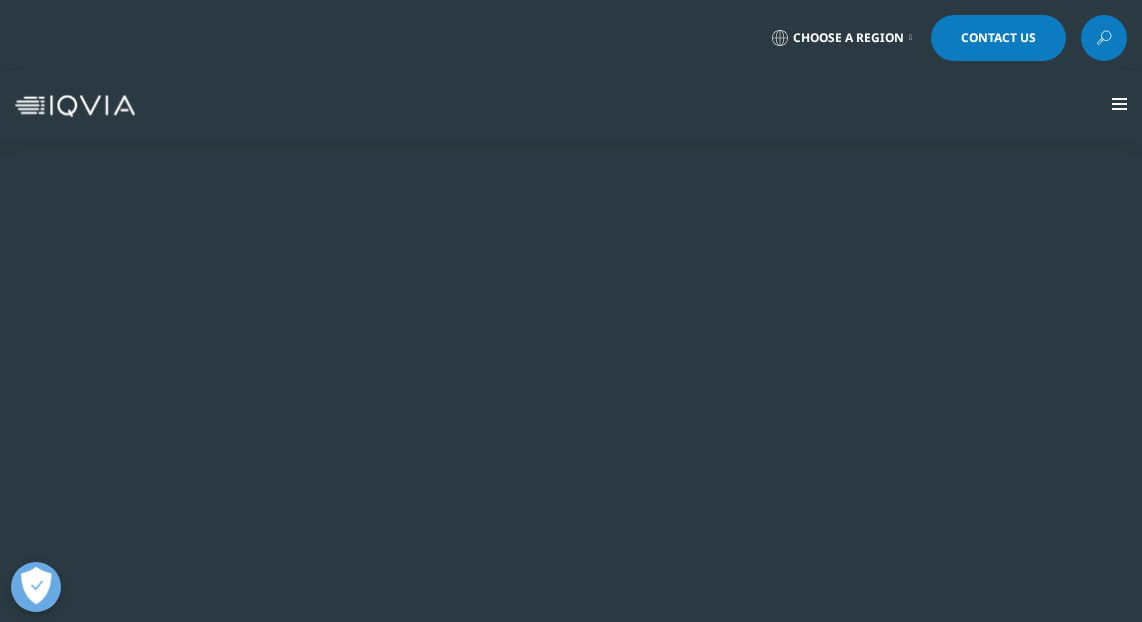 scroll, scrollTop: 0, scrollLeft: 0, axis: both 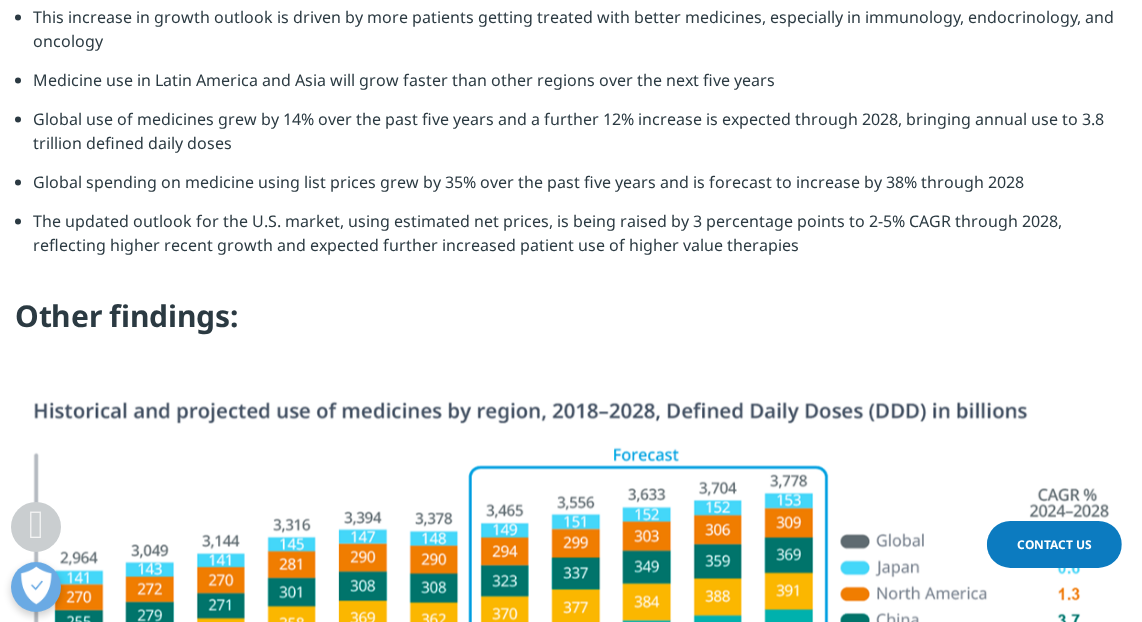 drag, startPoint x: 1153, startPoint y: 45, endPoint x: 1152, endPoint y: 231, distance: 186.00269 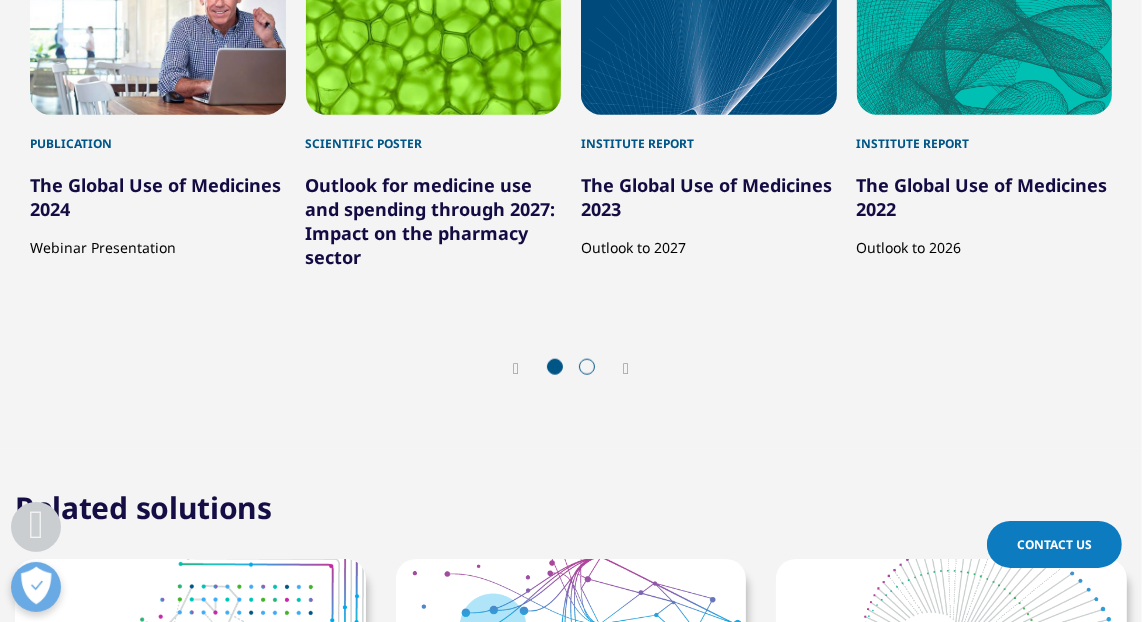 scroll, scrollTop: 7473, scrollLeft: 0, axis: vertical 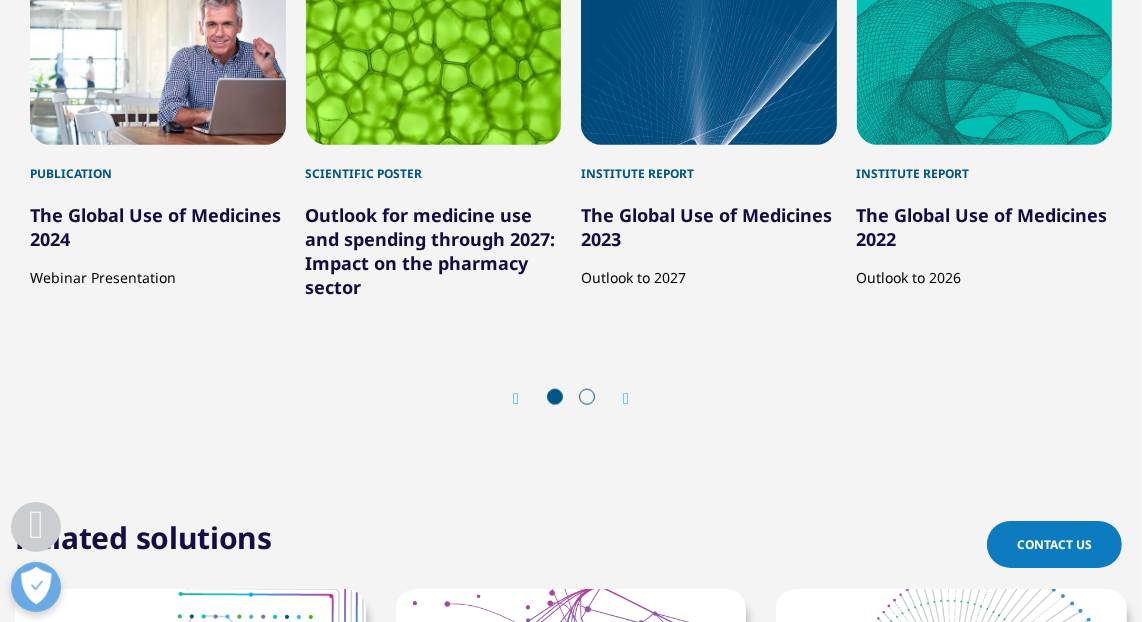click on "Prev
Next" at bounding box center [571, 399] 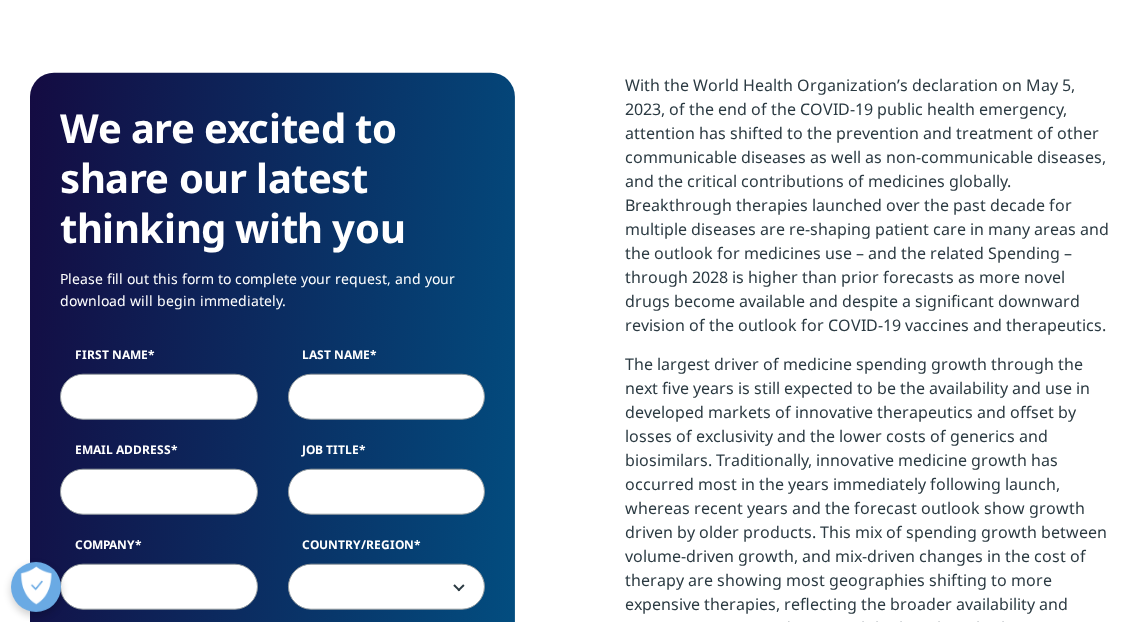 scroll, scrollTop: 0, scrollLeft: 0, axis: both 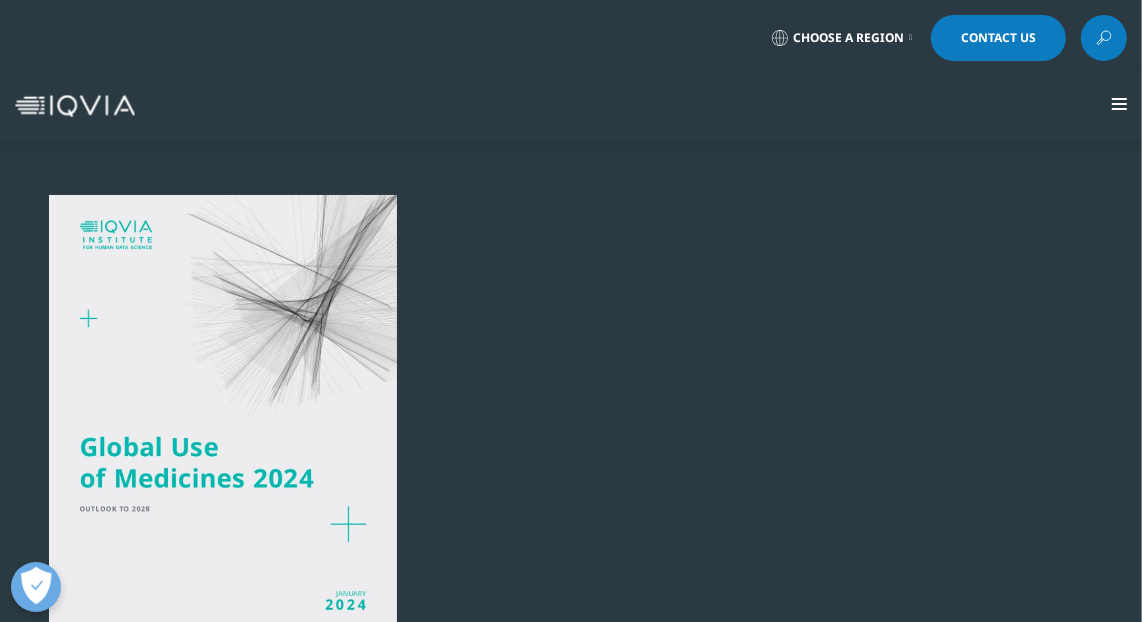 click 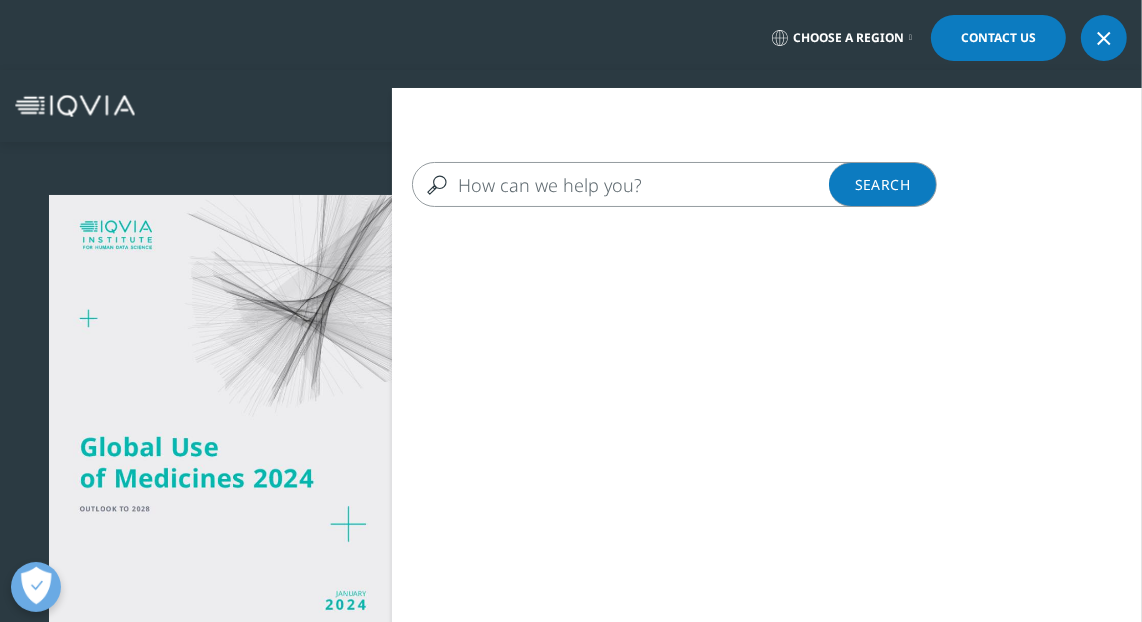 click at bounding box center [656, 184] 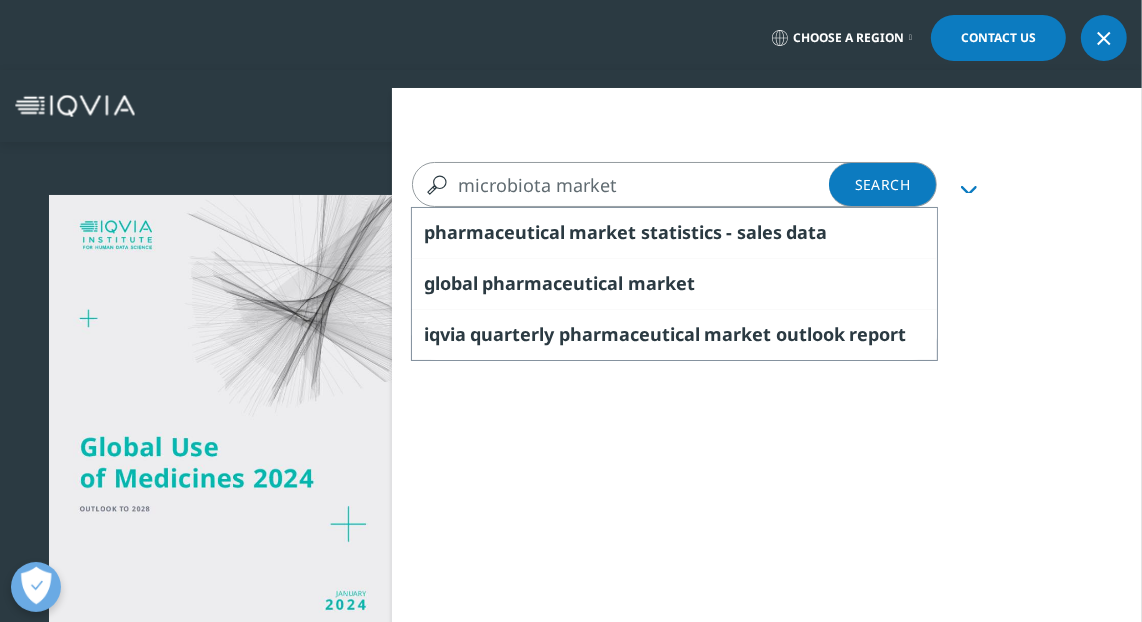 type on "microbiota market" 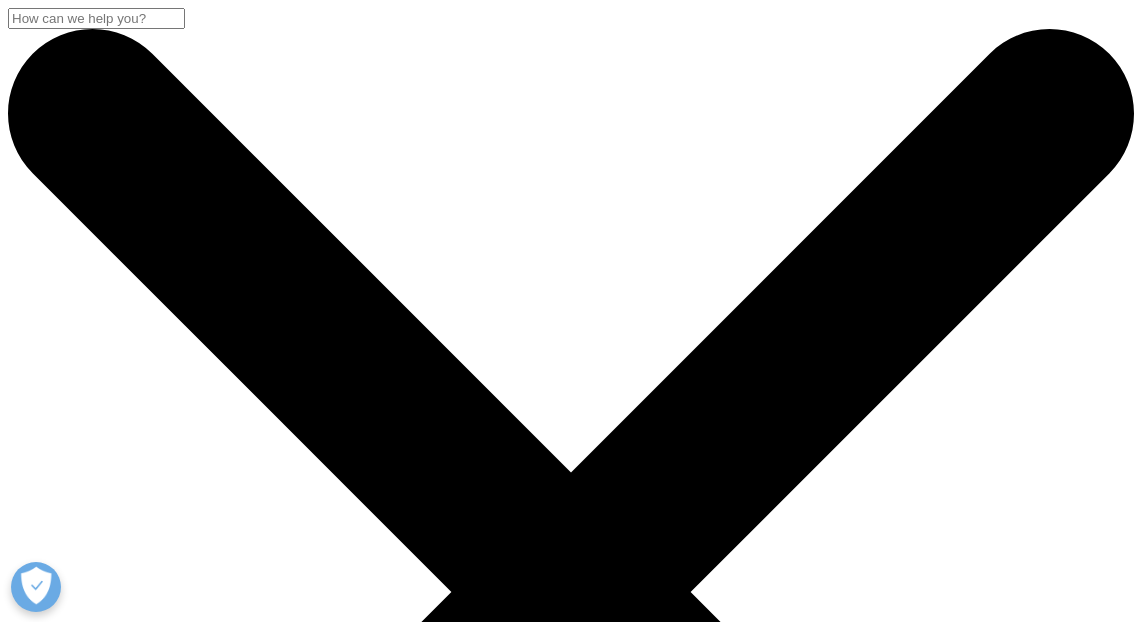 scroll, scrollTop: 0, scrollLeft: 0, axis: both 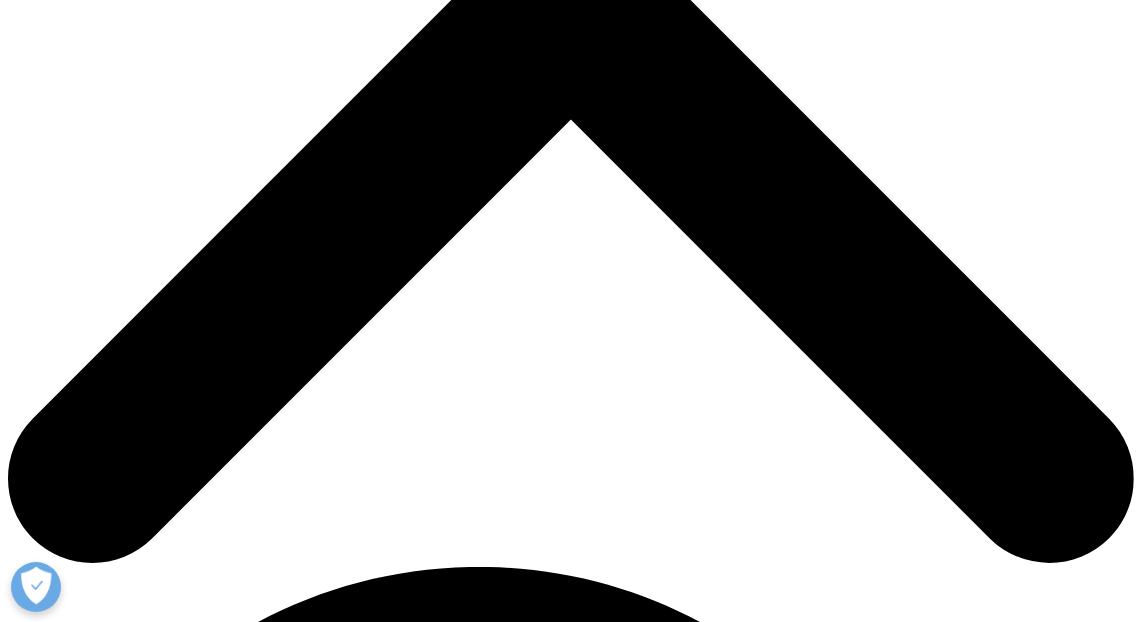 click on "Gut Feeling" at bounding box center [46, 46359] 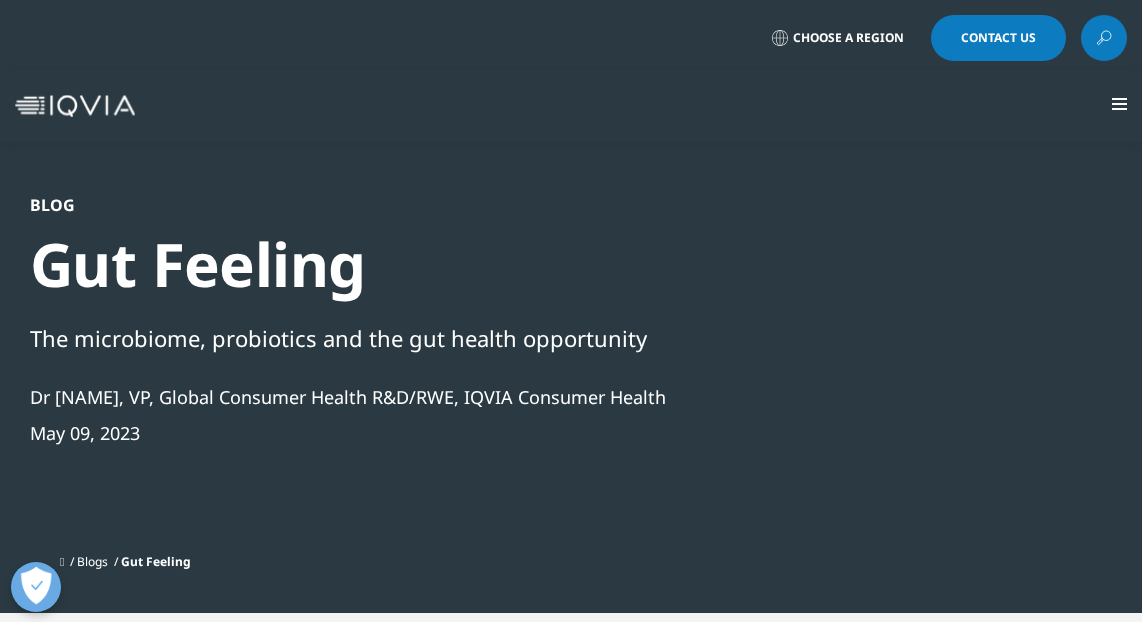scroll, scrollTop: 0, scrollLeft: 0, axis: both 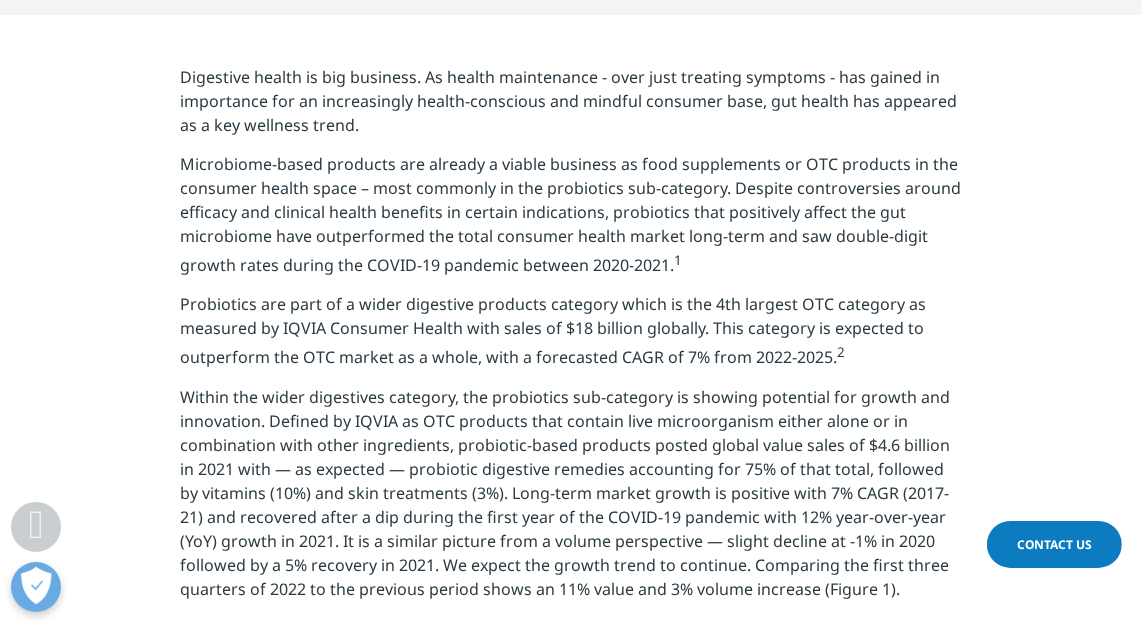 drag, startPoint x: 1152, startPoint y: 35, endPoint x: 1133, endPoint y: 96, distance: 63.89053 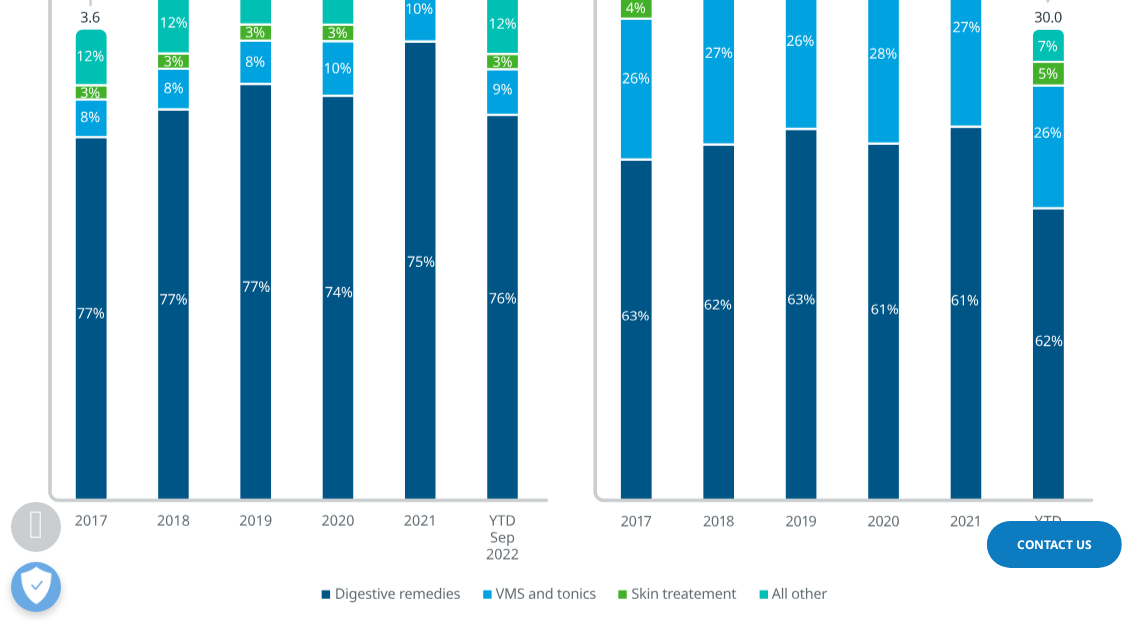 scroll, scrollTop: 1587, scrollLeft: 0, axis: vertical 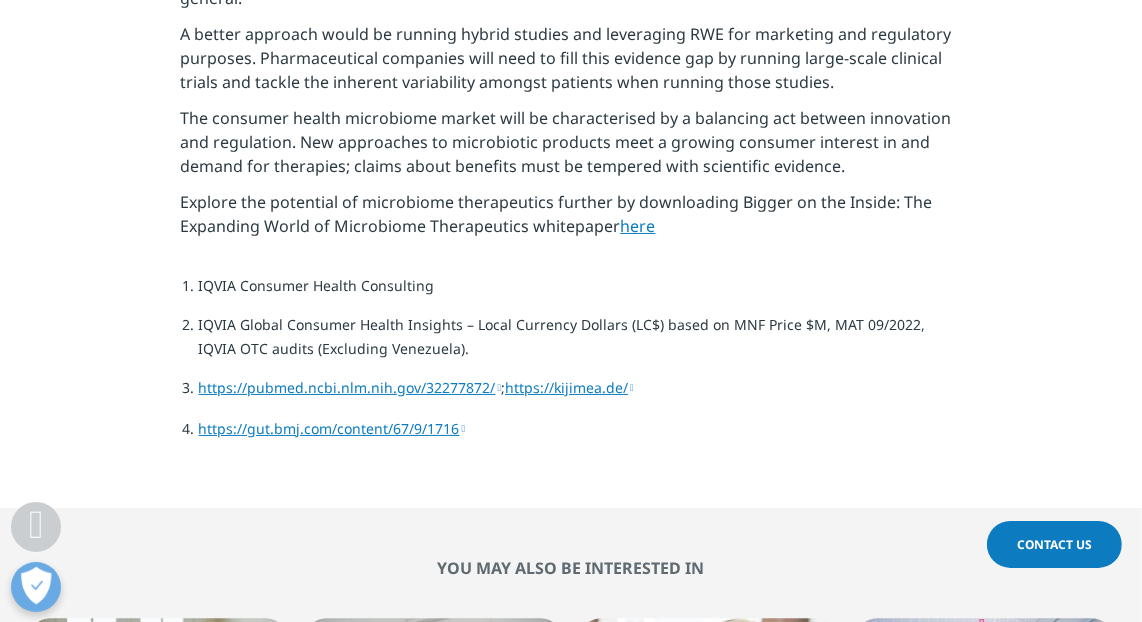 click on "here" at bounding box center [638, 226] 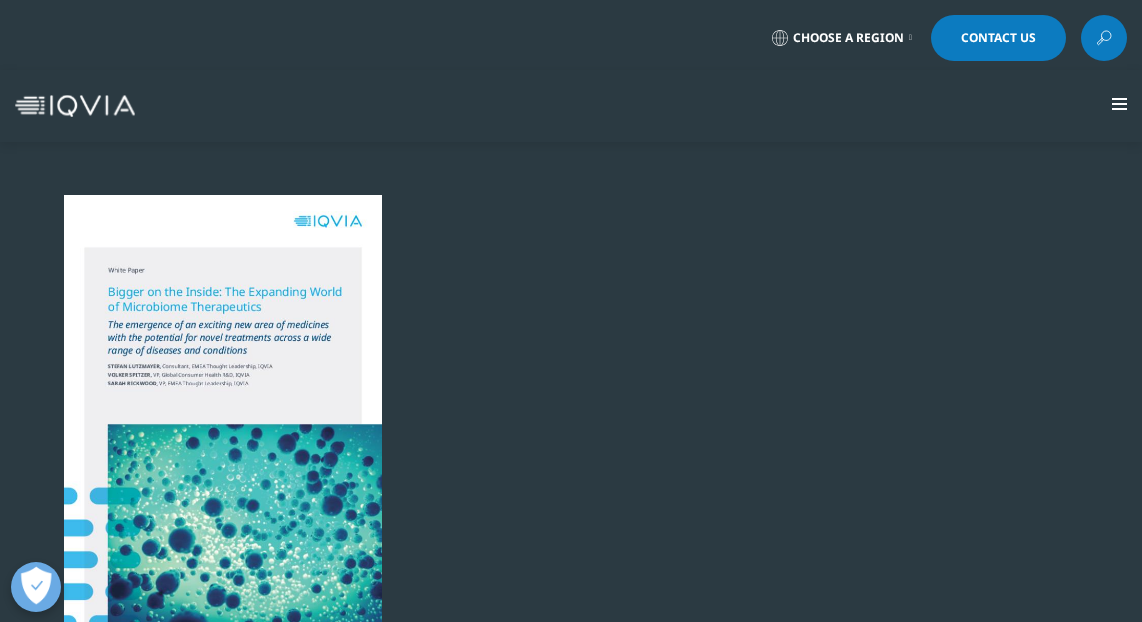 scroll, scrollTop: 0, scrollLeft: 0, axis: both 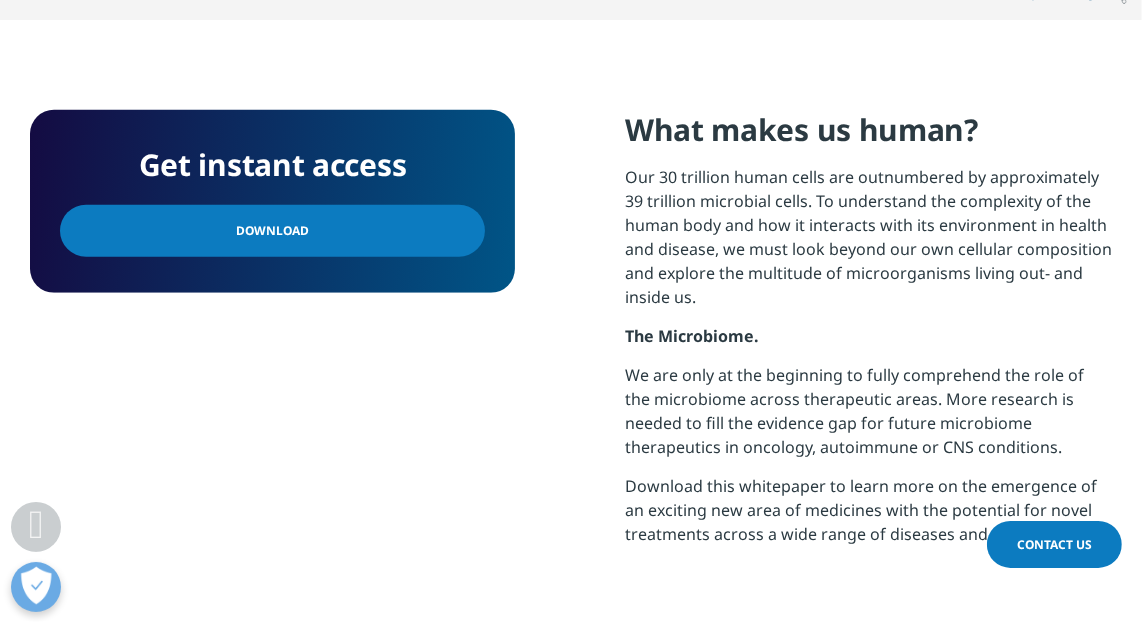drag, startPoint x: 1153, startPoint y: 89, endPoint x: 1112, endPoint y: 342, distance: 256.3006 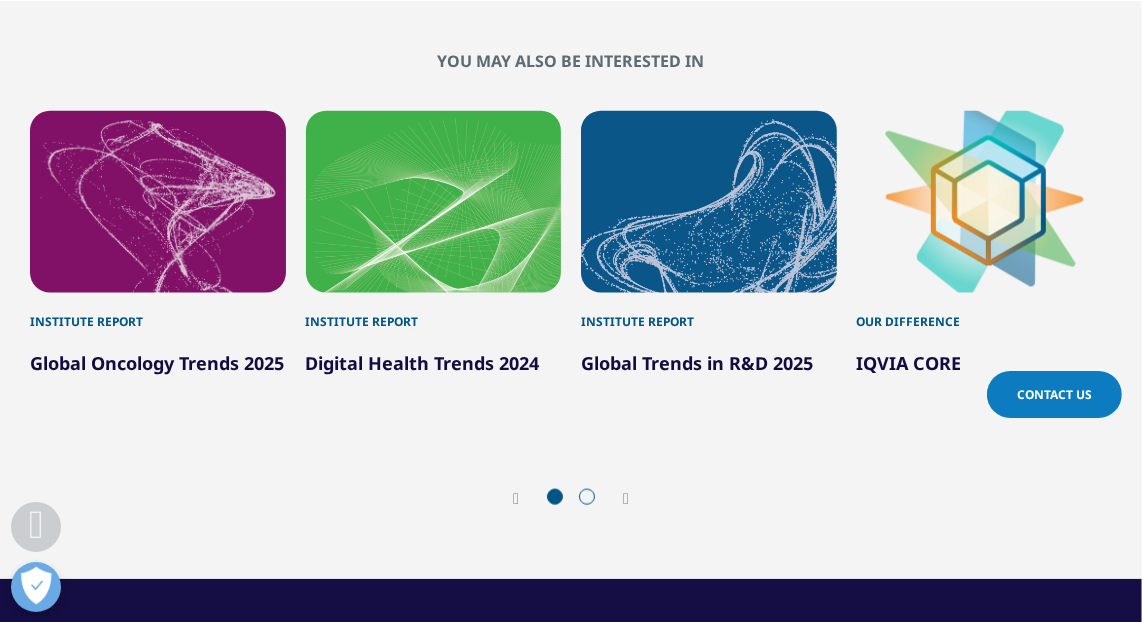 scroll, scrollTop: 2075, scrollLeft: 0, axis: vertical 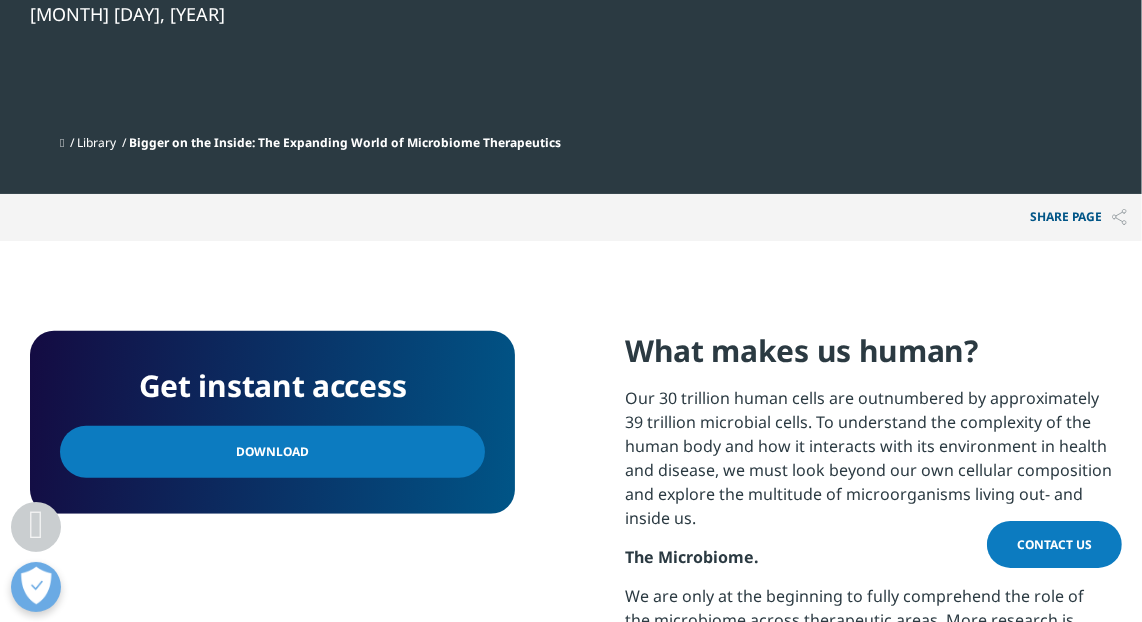 click on "Download" at bounding box center (272, 452) 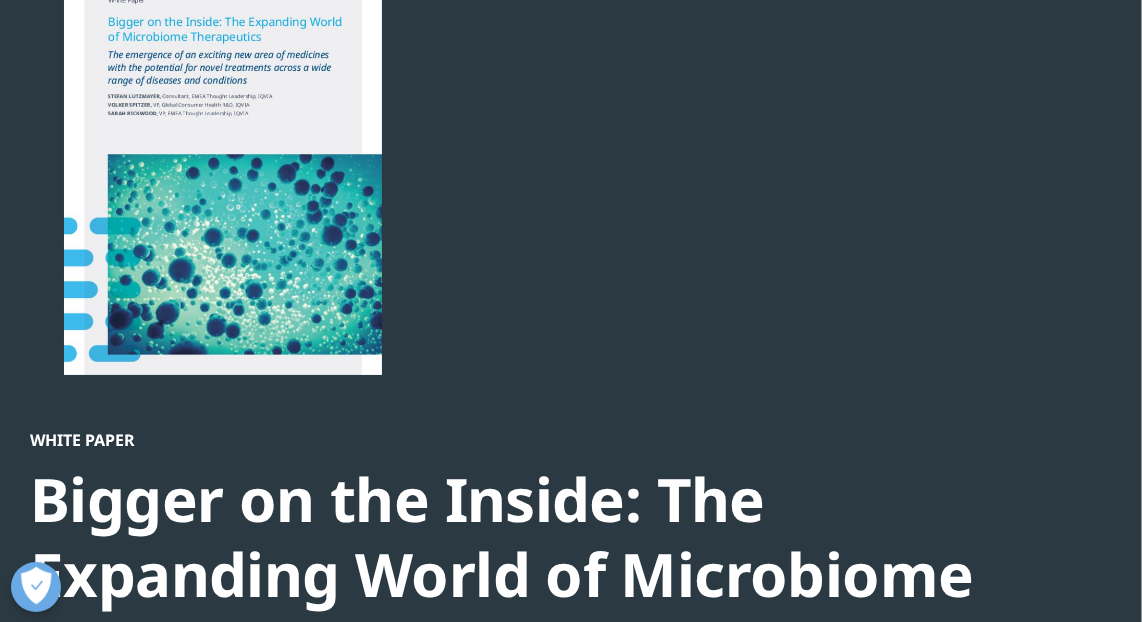 scroll, scrollTop: 0, scrollLeft: 0, axis: both 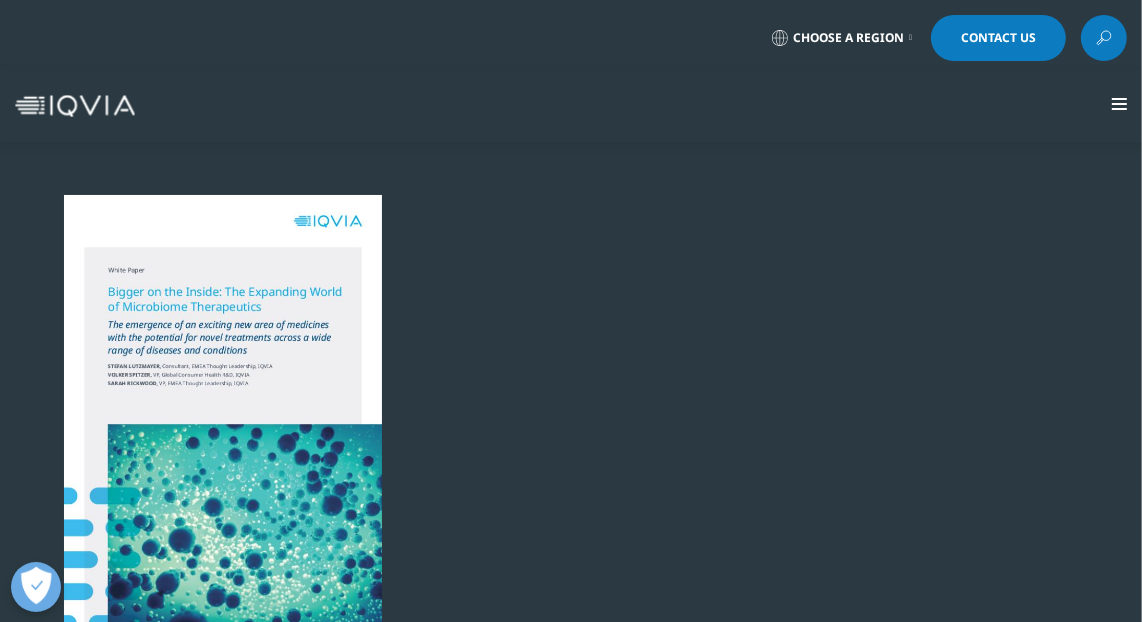 click at bounding box center (1104, 38) 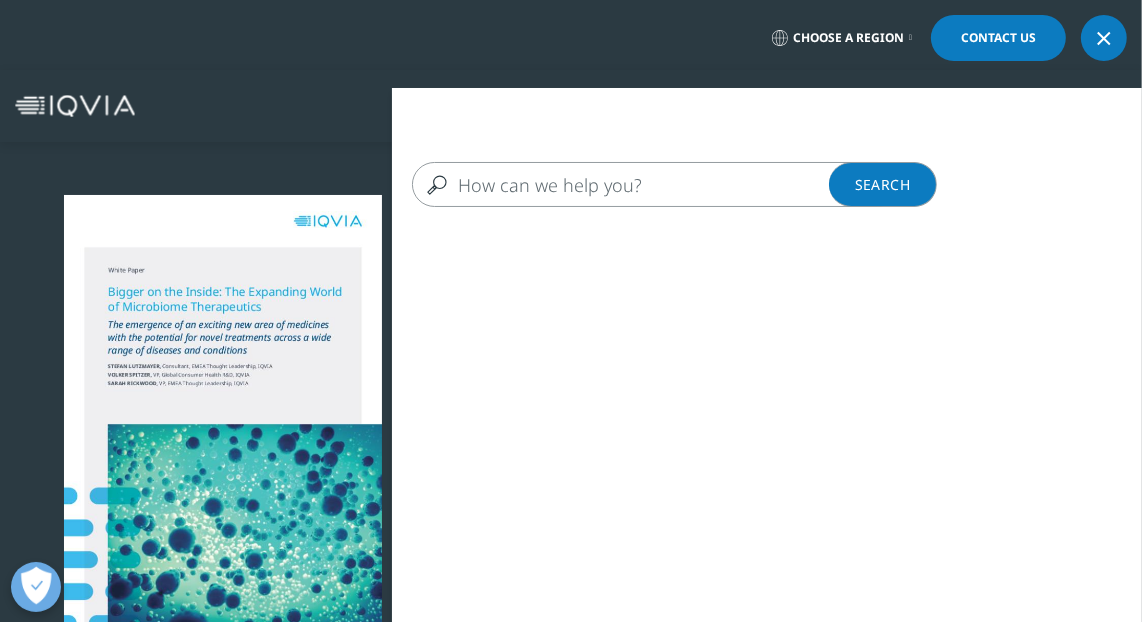 click at bounding box center (656, 184) 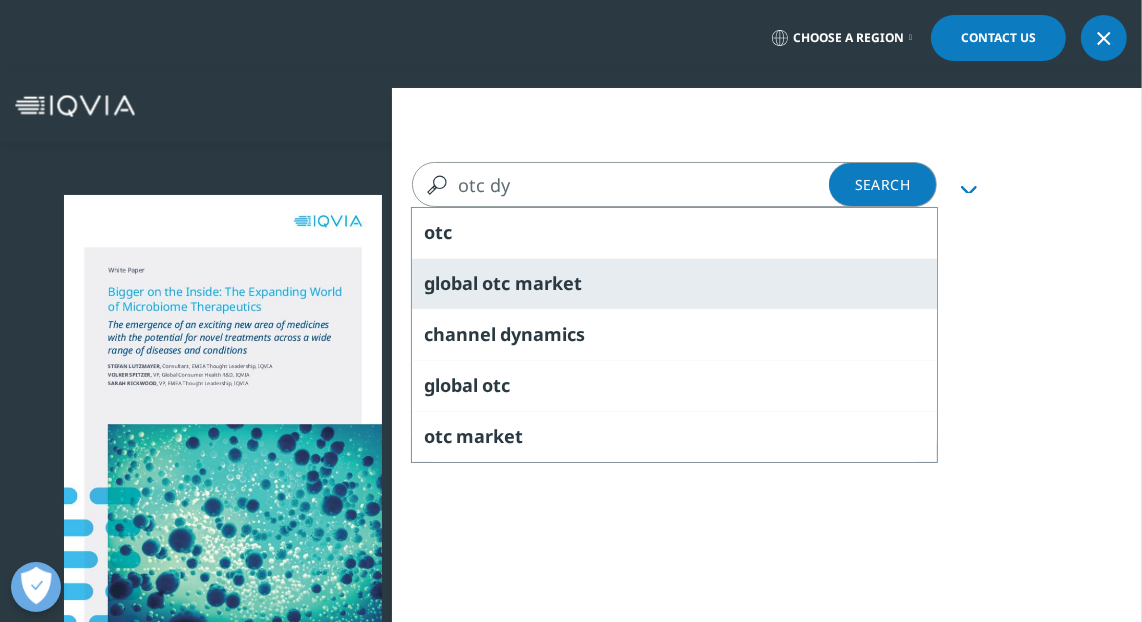 type on "otc dy" 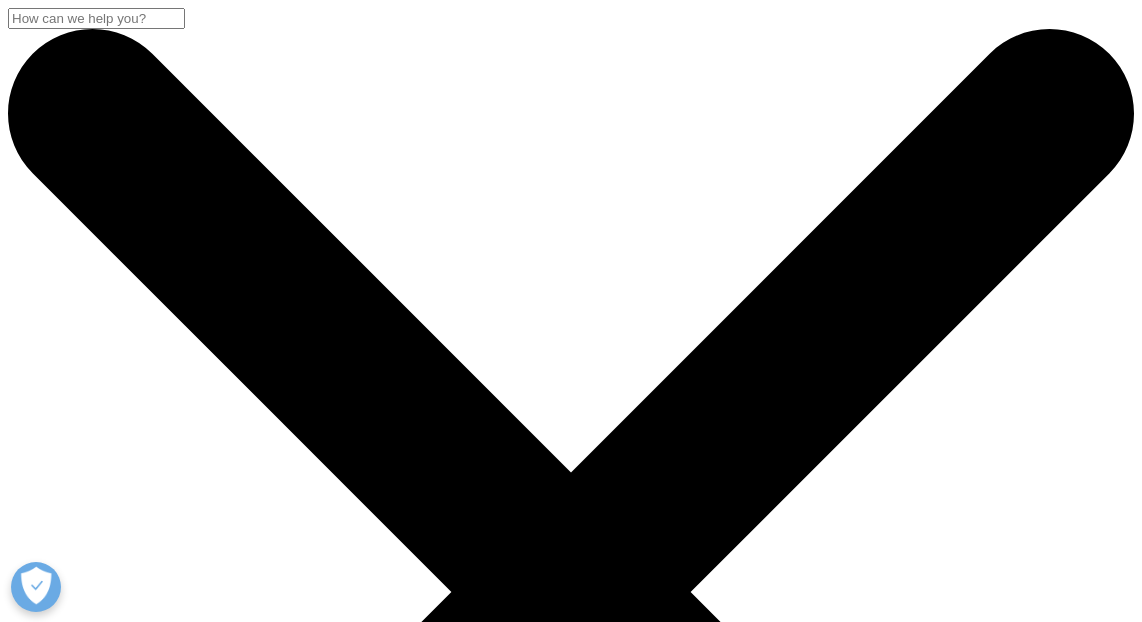 scroll, scrollTop: 0, scrollLeft: 0, axis: both 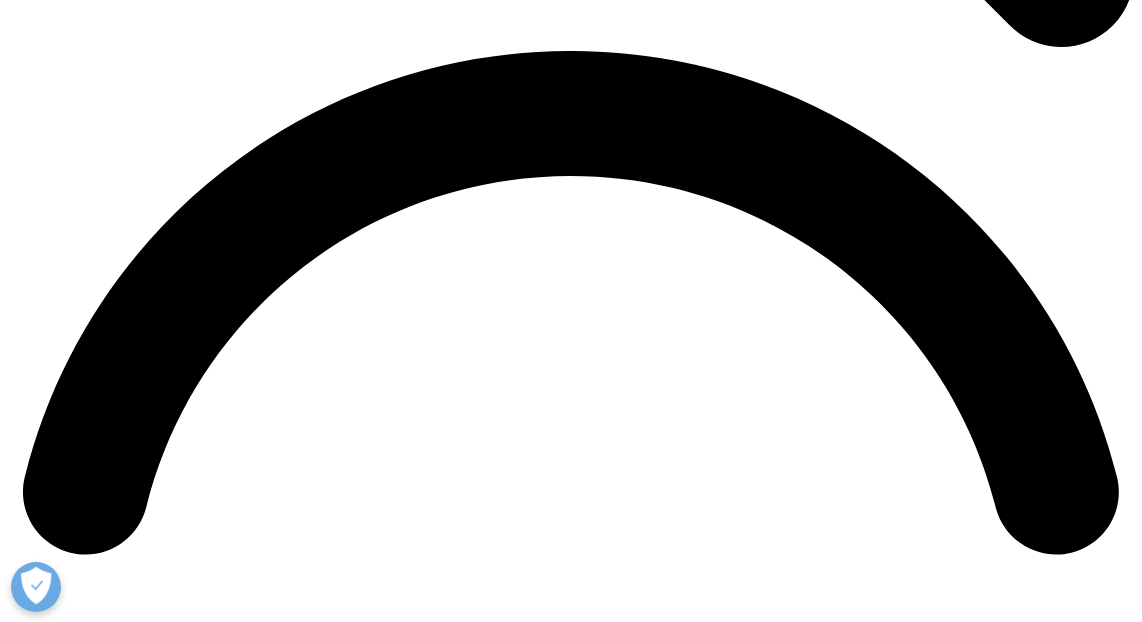 drag, startPoint x: 1151, startPoint y: 75, endPoint x: 1094, endPoint y: 473, distance: 402.06094 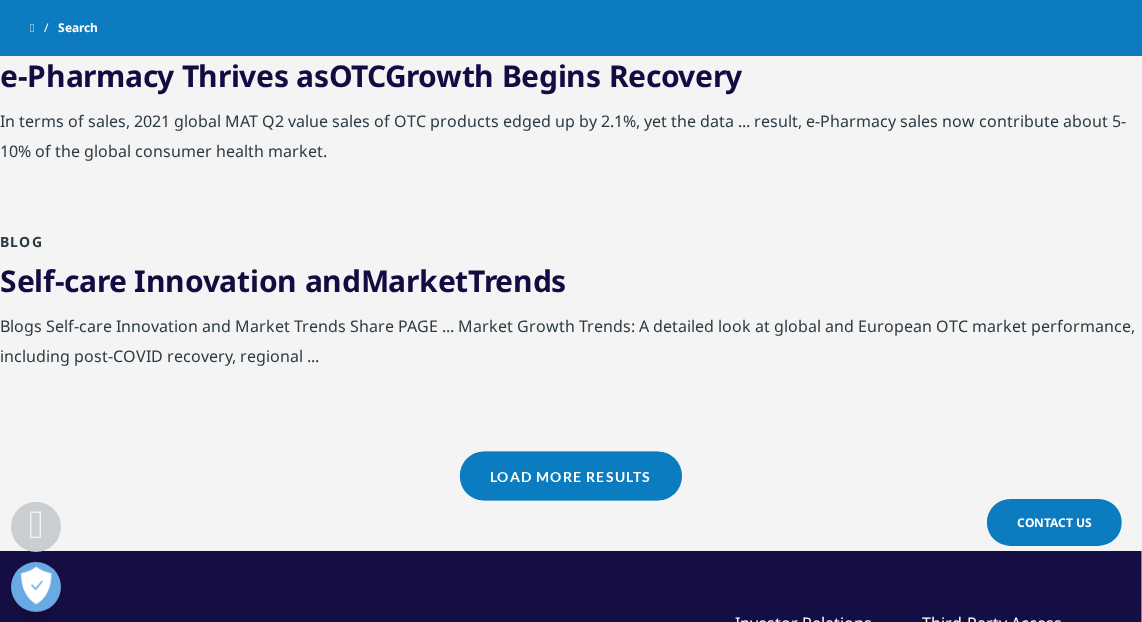 click on "Clear Search Loading
Choose a Region
Contact Us" at bounding box center (571, -587) 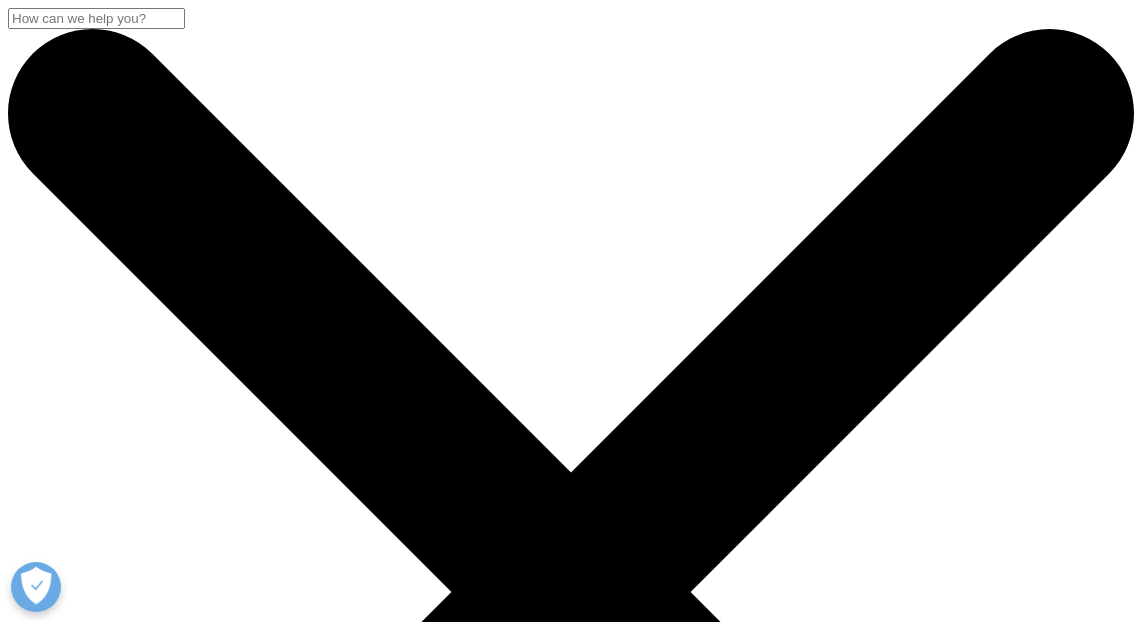 scroll, scrollTop: 0, scrollLeft: 0, axis: both 